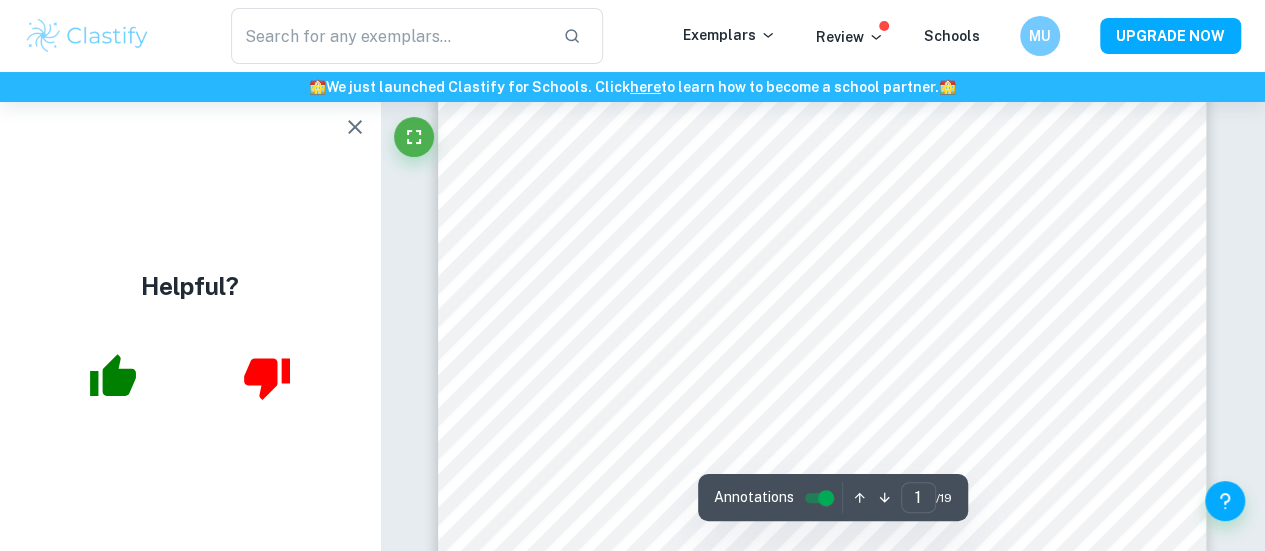 scroll, scrollTop: 177, scrollLeft: 0, axis: vertical 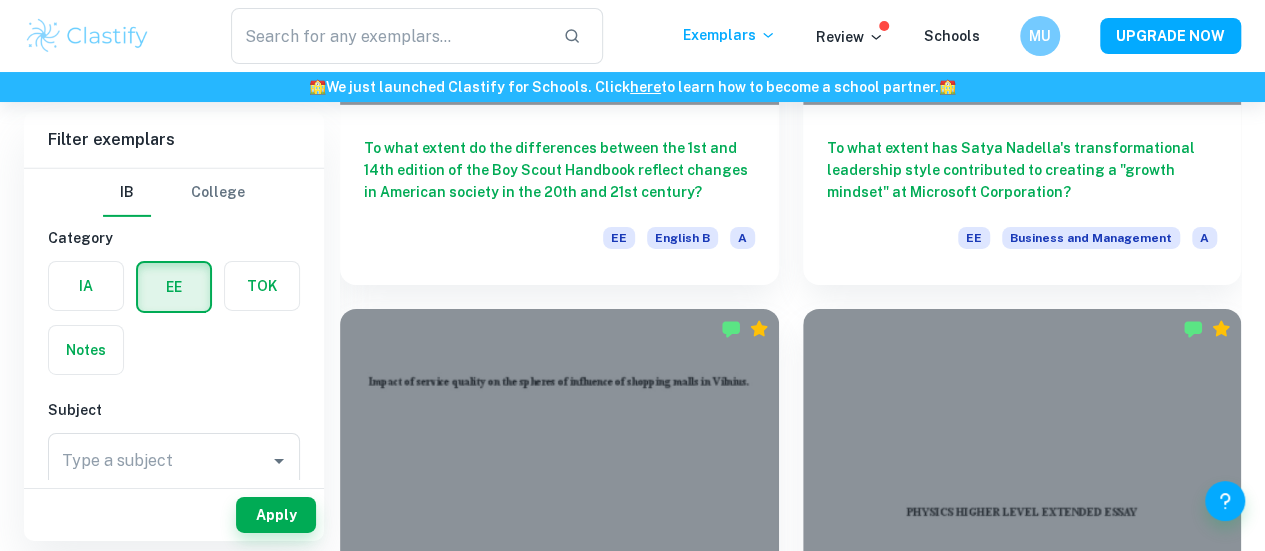 click on "How and to what effect do Sylvia Plath and Charlotte Perkins Gilman reveal the theme of existential freedom in The Bell Jar and The Yellow Wallpaper, respectively?" at bounding box center [1022, 2830] 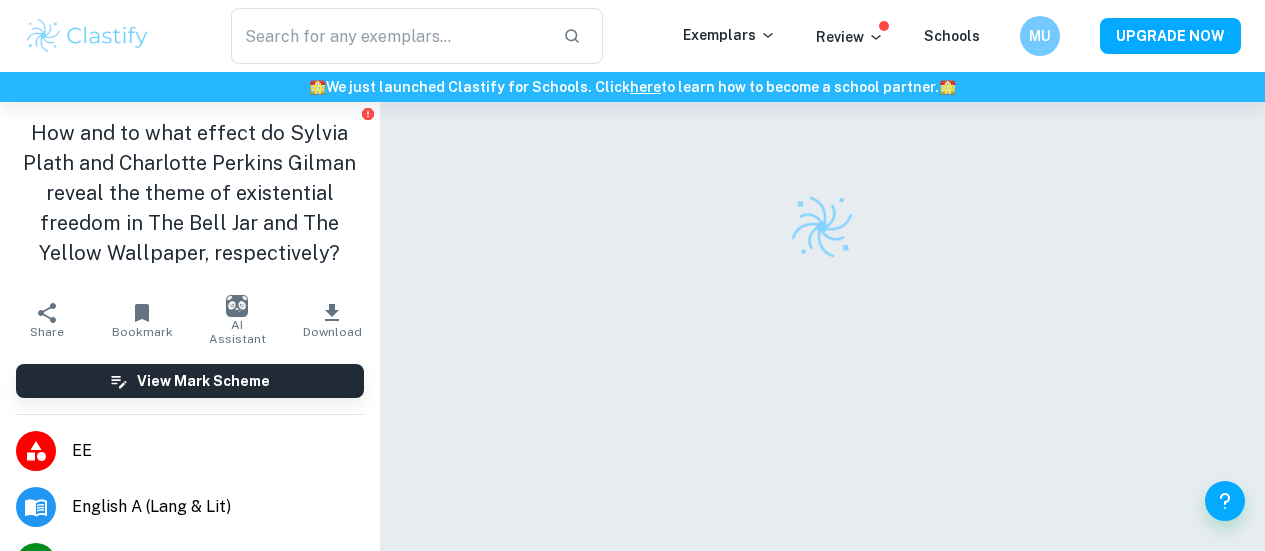 scroll, scrollTop: 0, scrollLeft: 0, axis: both 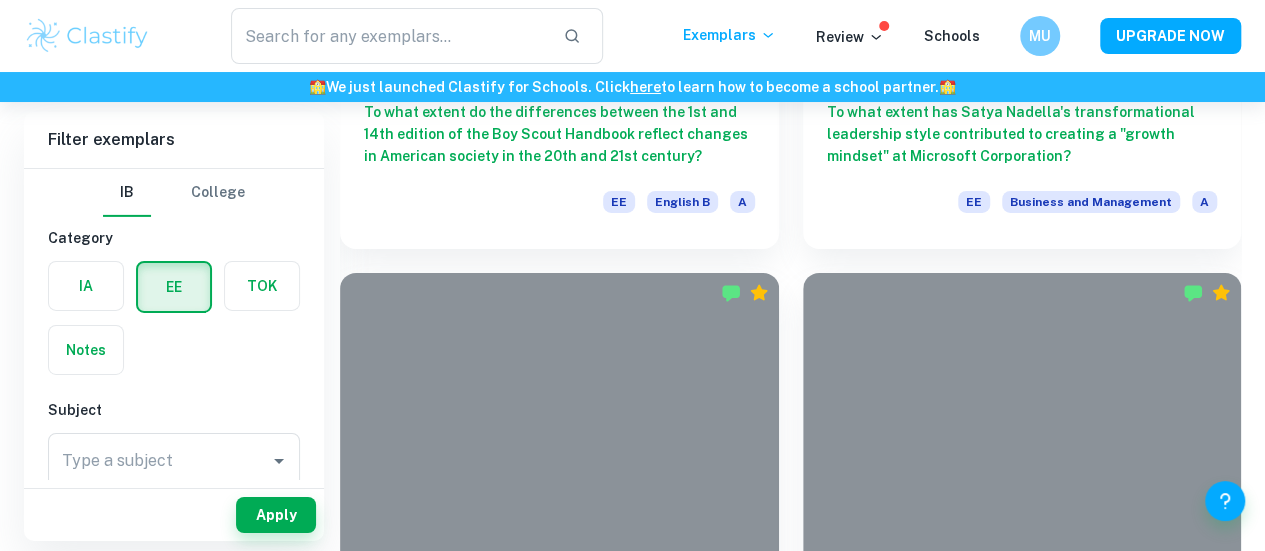 click on "How does Kanye West use religion in the songs Black Skinhead, I Am A God, On Sight and I’m in it from the album Yeezus to defy racial dilemmas and limiting norms of the music industry through stylistic features?" at bounding box center (1022, 3327) 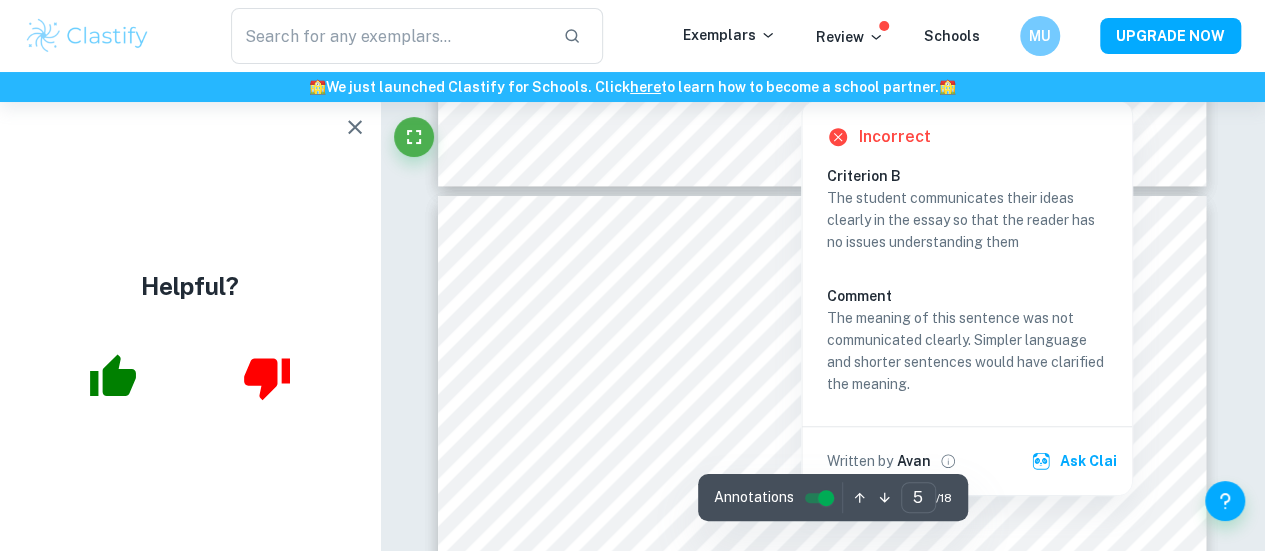 scroll, scrollTop: 4563, scrollLeft: 0, axis: vertical 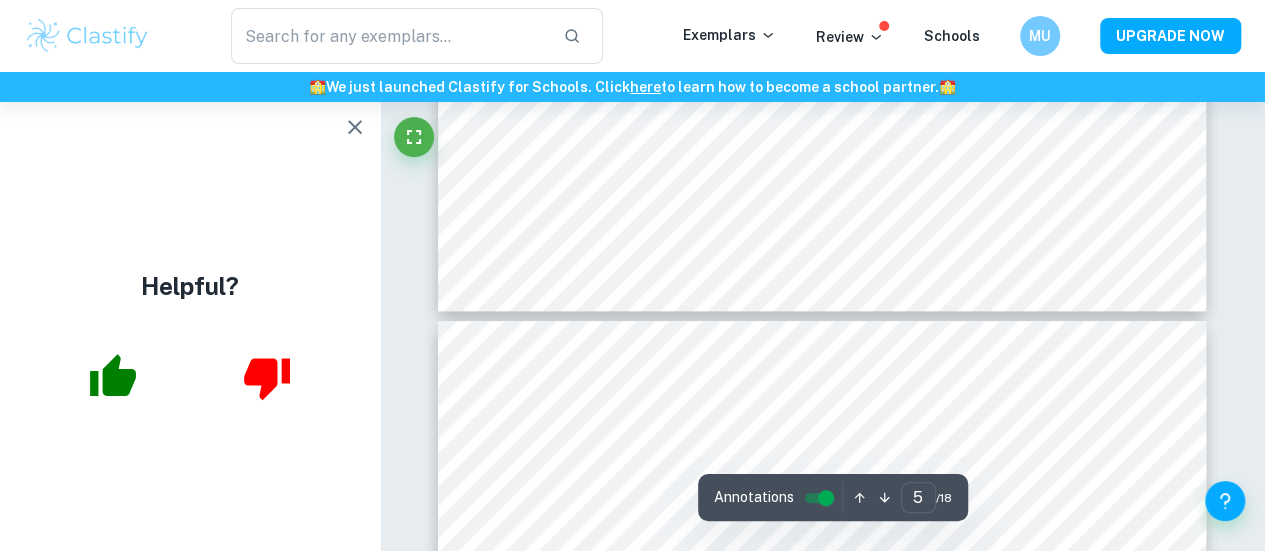 type on "4" 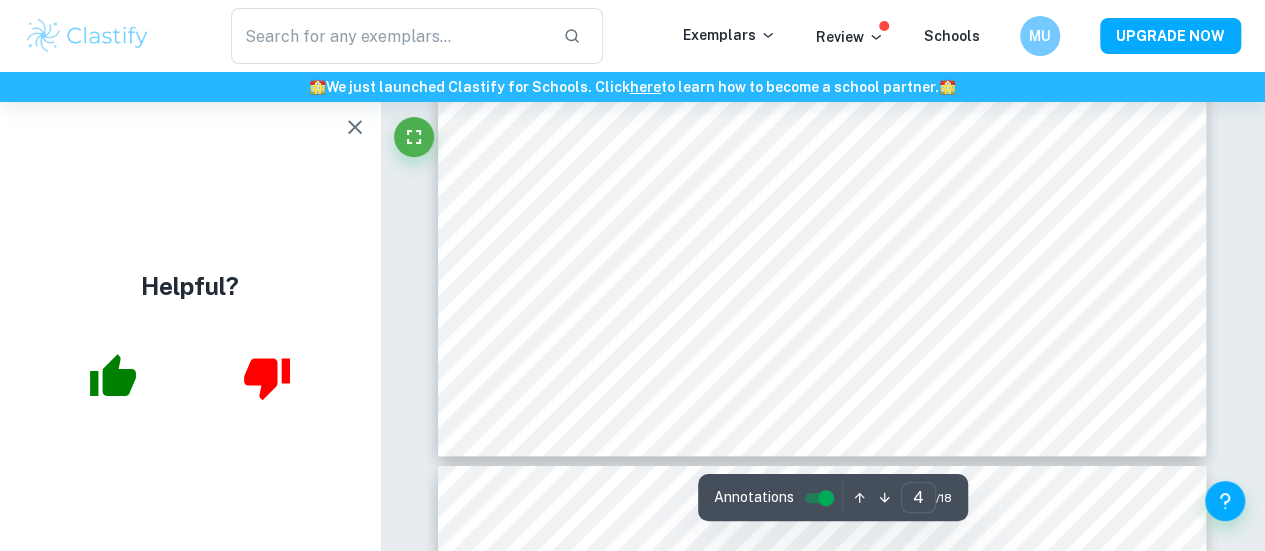 scroll, scrollTop: 4281, scrollLeft: 0, axis: vertical 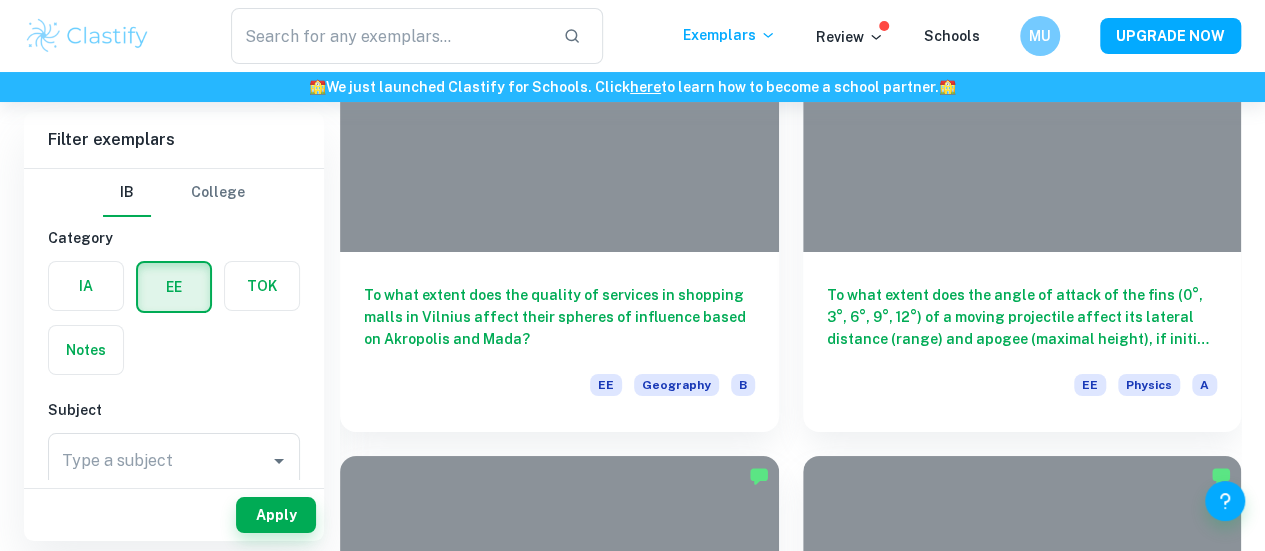 click on "How effectively do the Dystopian fiction novels, Divergent by Veronica Roth and The Hunger Games by Suzanne Collins present the themes of power and control?" at bounding box center (559, 4042) 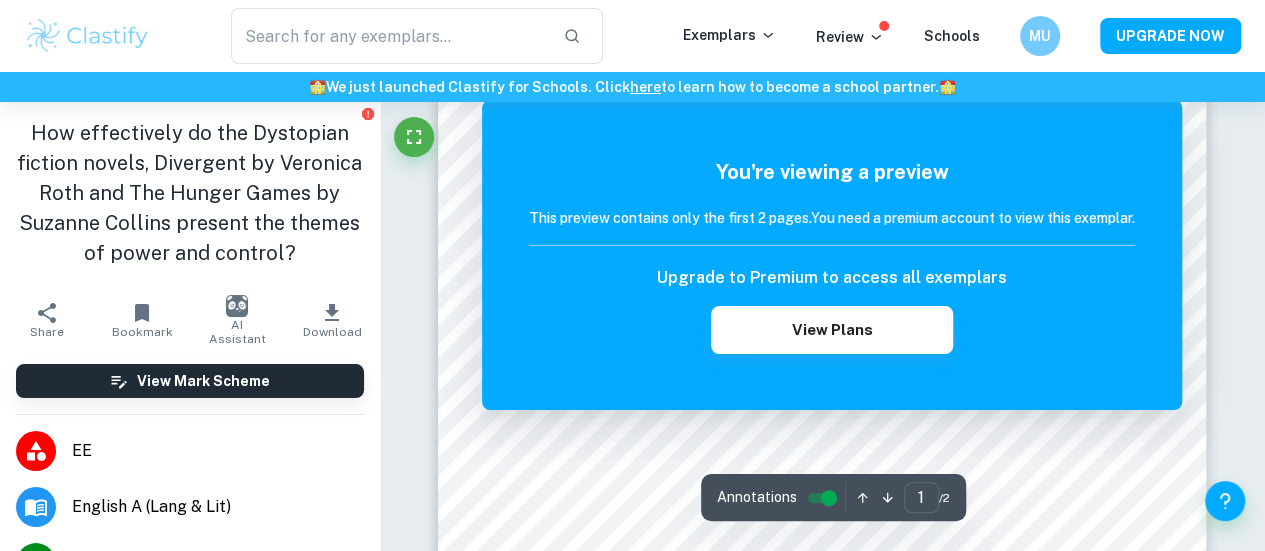 scroll, scrollTop: 0, scrollLeft: 0, axis: both 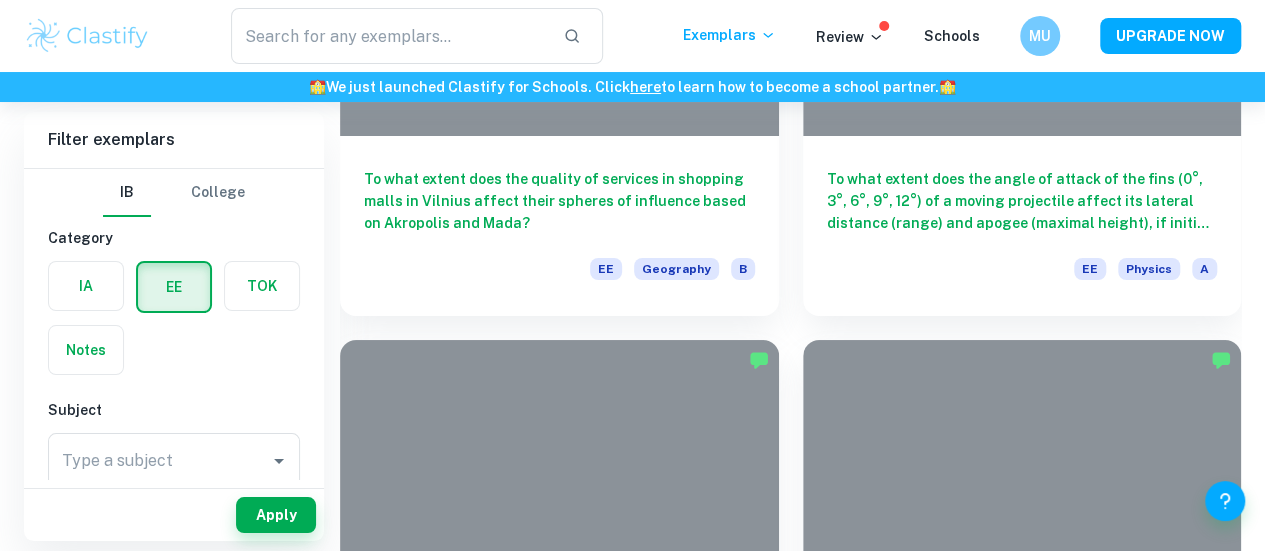 click on "How effectively do the Dystopian fiction novels, Divergent by Veronica Roth and The Hunger Games by Suzanne Collins present the themes of power and control?" at bounding box center [559, 3926] 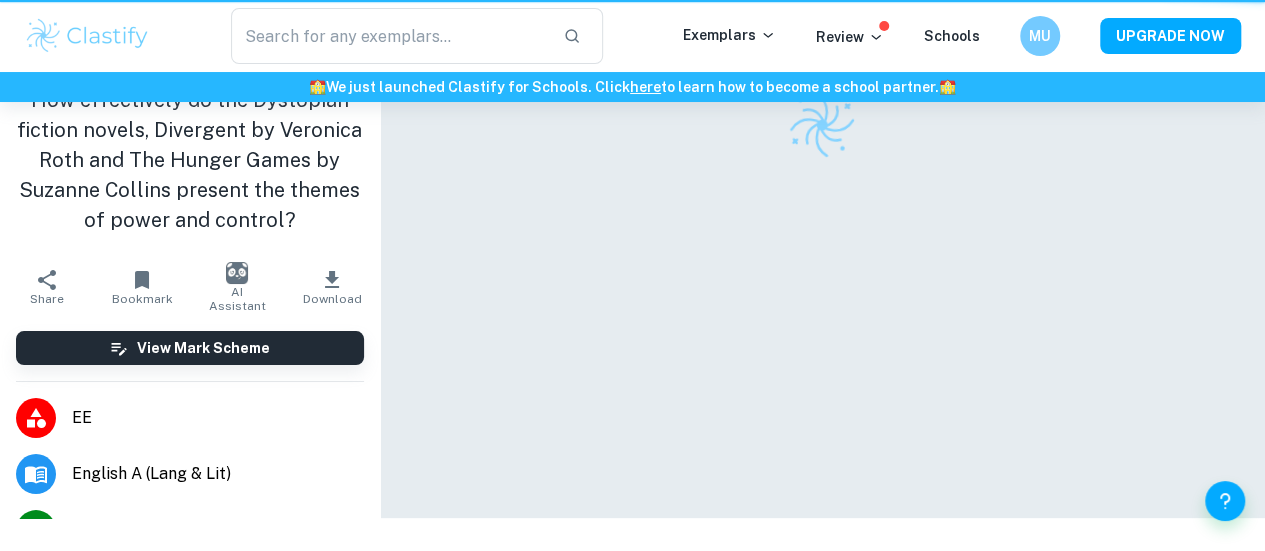 scroll, scrollTop: 0, scrollLeft: 0, axis: both 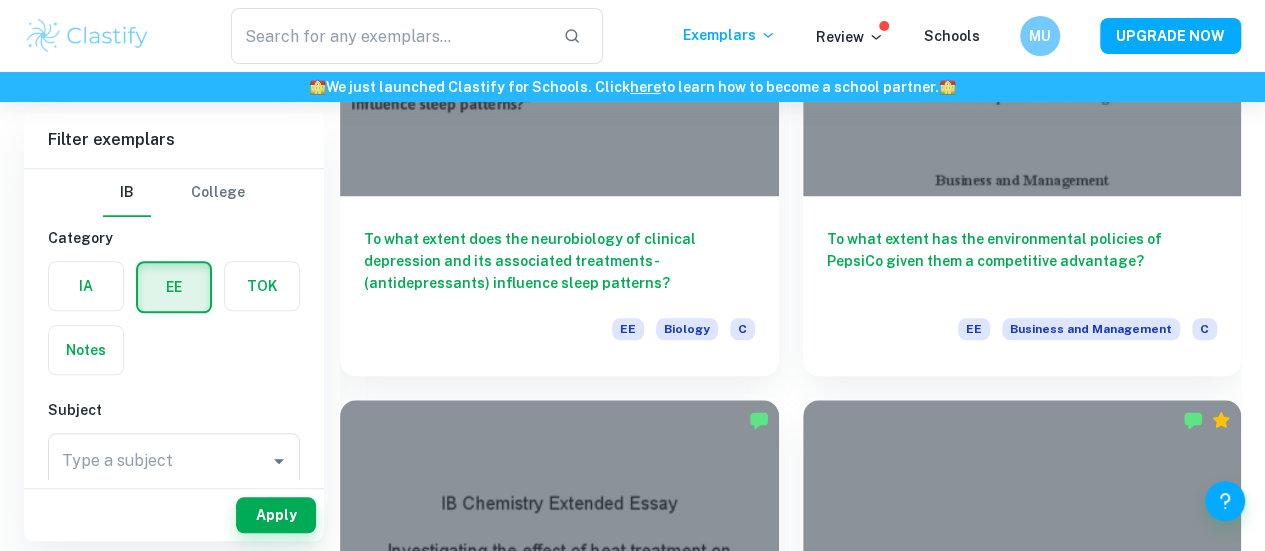 click on "To what extent are the characters in Agatha Christie9s Hercule Poirot9s Christmas and And
Then There Were None a reflection of interwar British society?" at bounding box center (1022, 7183) 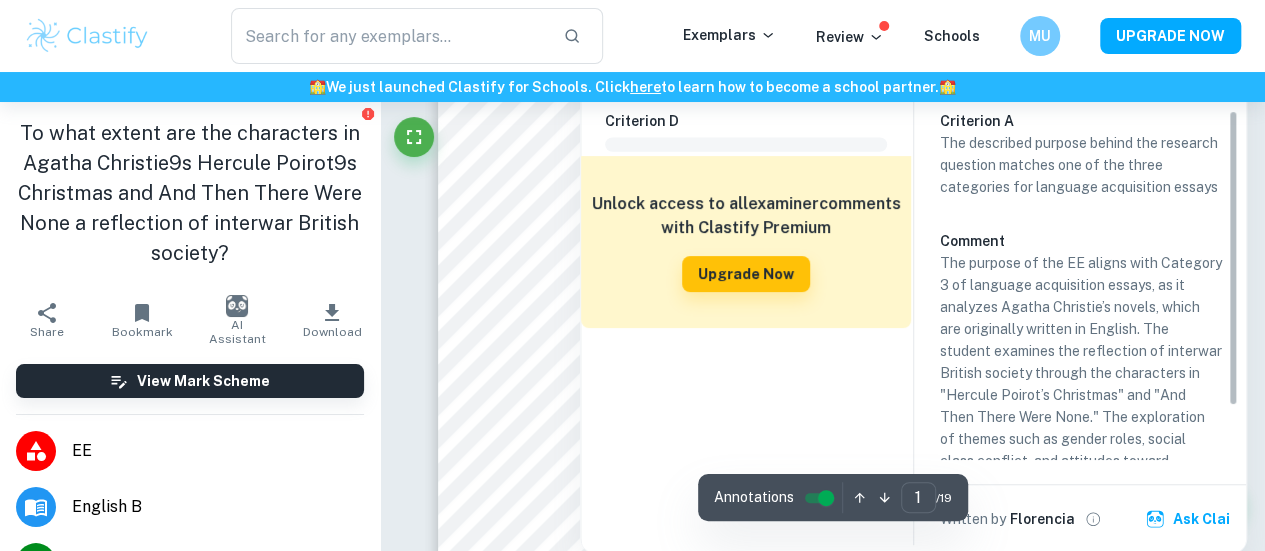 scroll, scrollTop: 270, scrollLeft: 0, axis: vertical 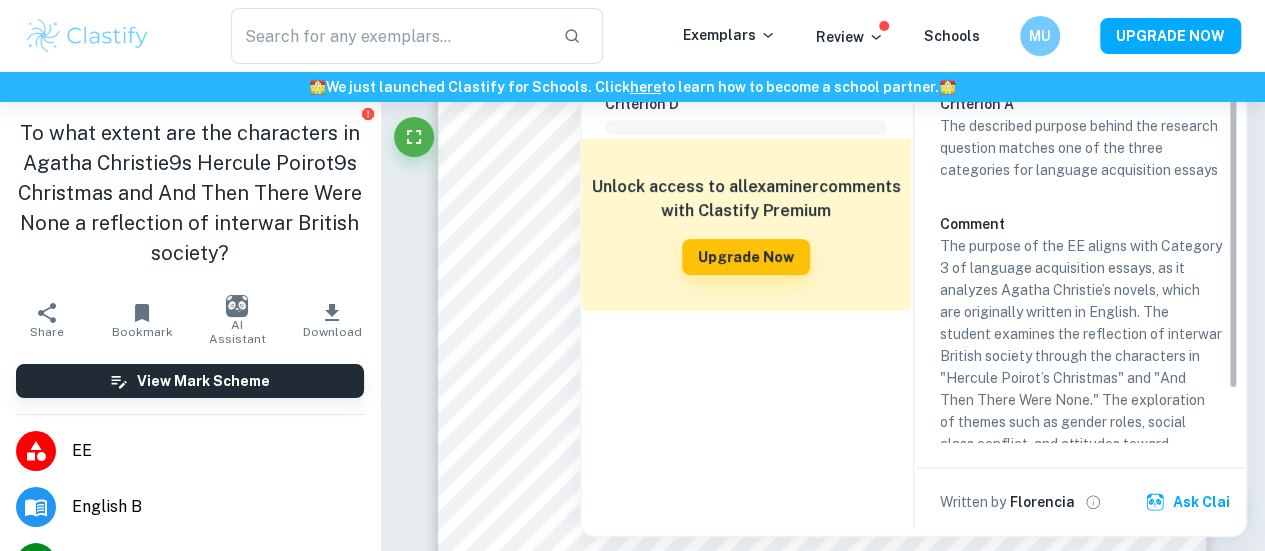 click on "Criterion D Comment Unlock access to all  examiner  comments with Clastify Premium Upgrade Now" at bounding box center (754, 306) 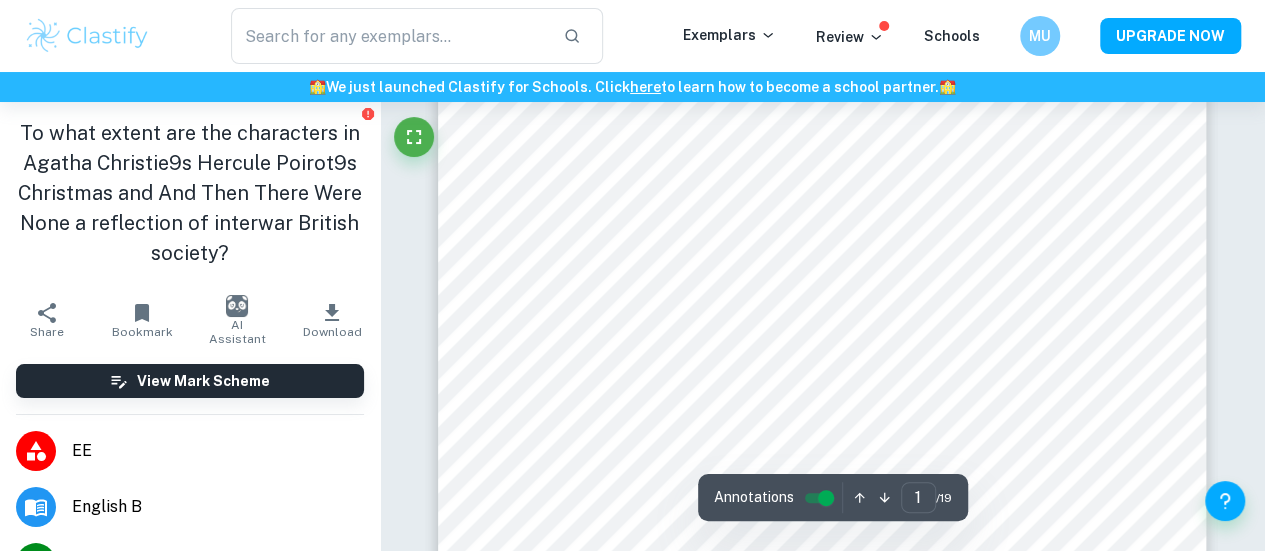 scroll, scrollTop: 390, scrollLeft: 0, axis: vertical 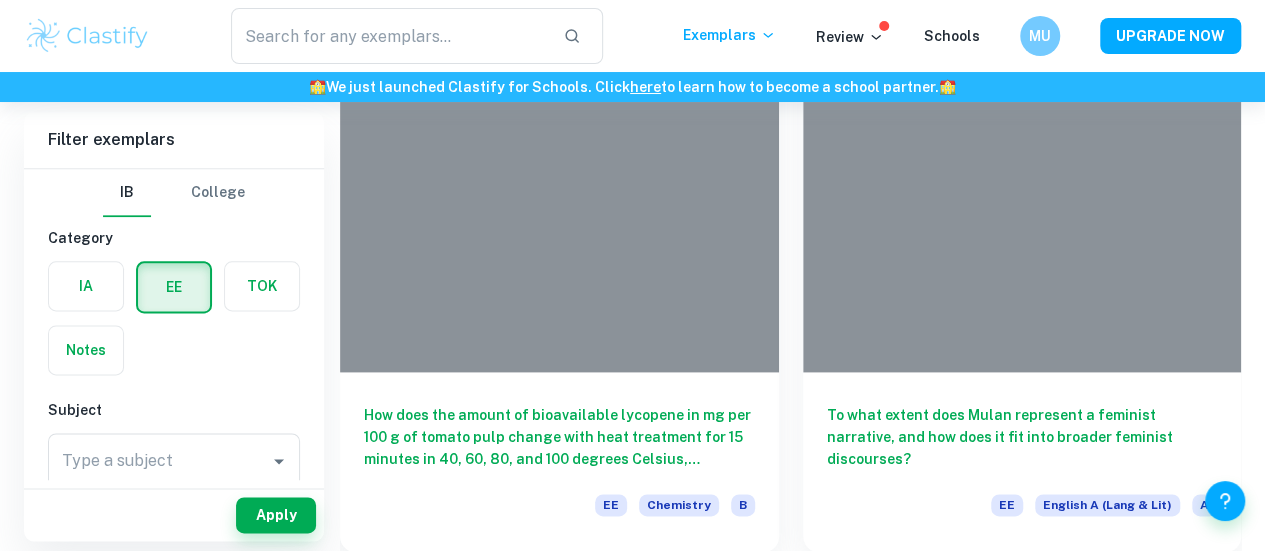 click on "How is the portrayal of witchcraft in Madeline Miller’s Circe a Representation of Female Power in a Patriarchal Society?" at bounding box center (559, 8425) 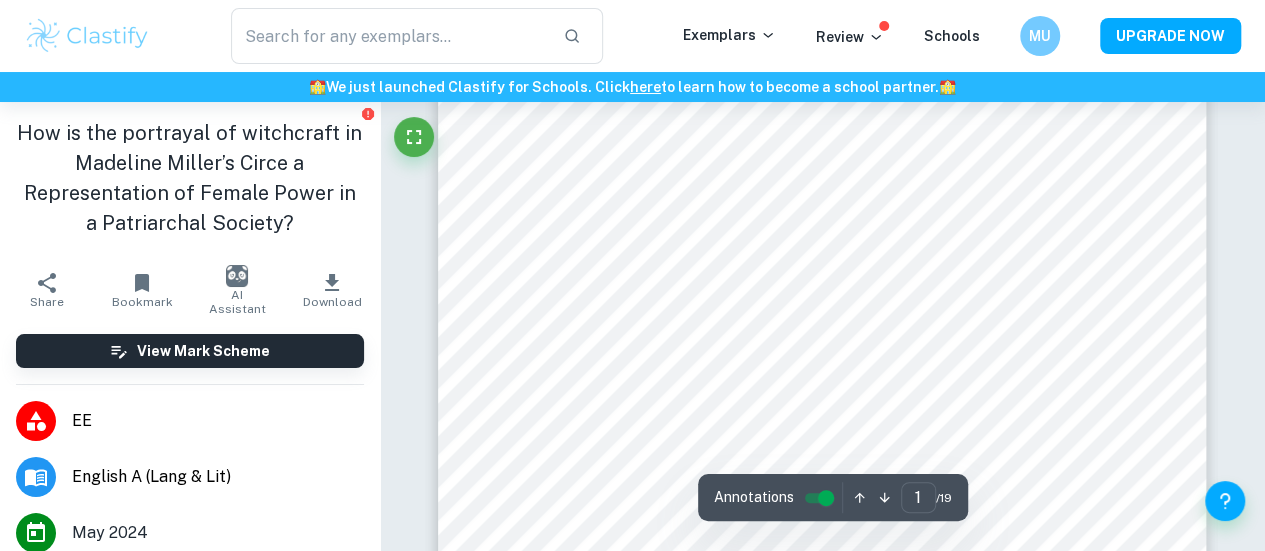 scroll, scrollTop: 281, scrollLeft: 0, axis: vertical 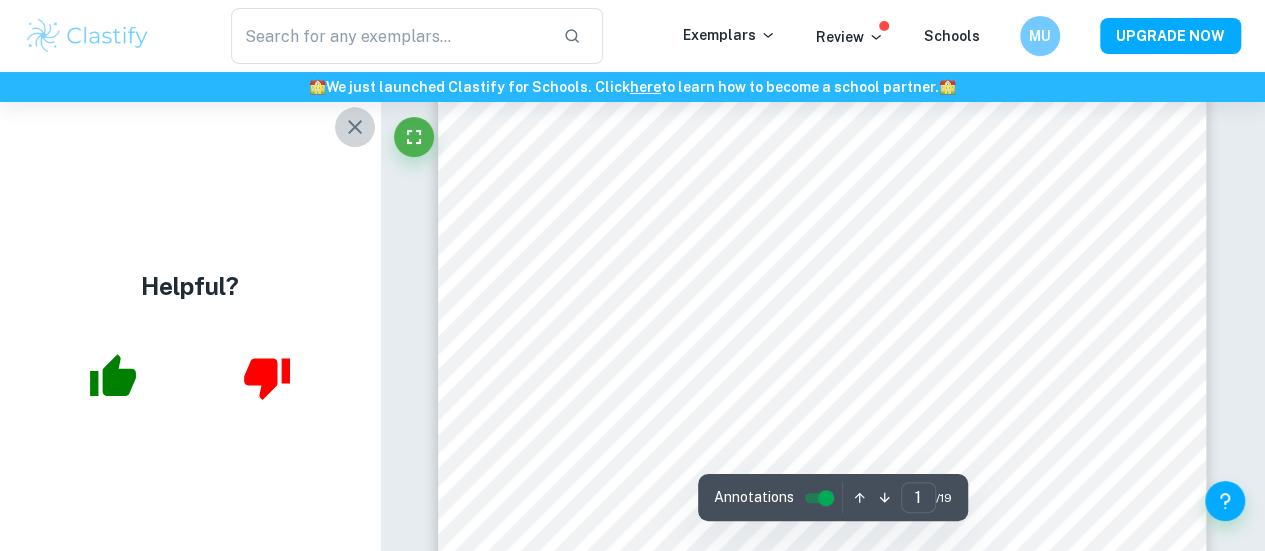 click 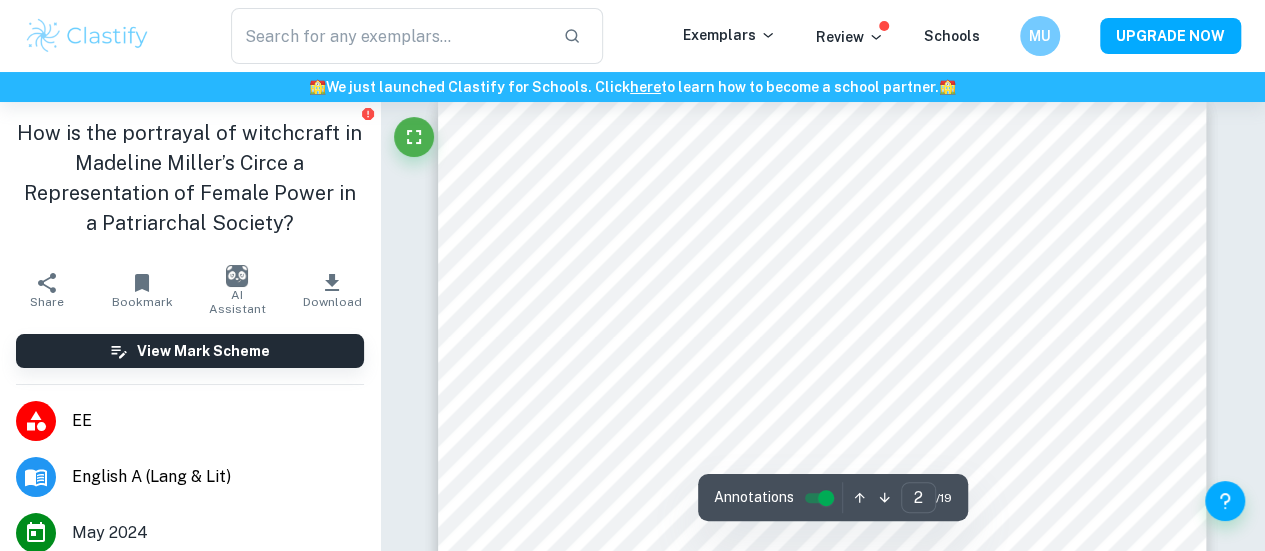 scroll, scrollTop: 1153, scrollLeft: 0, axis: vertical 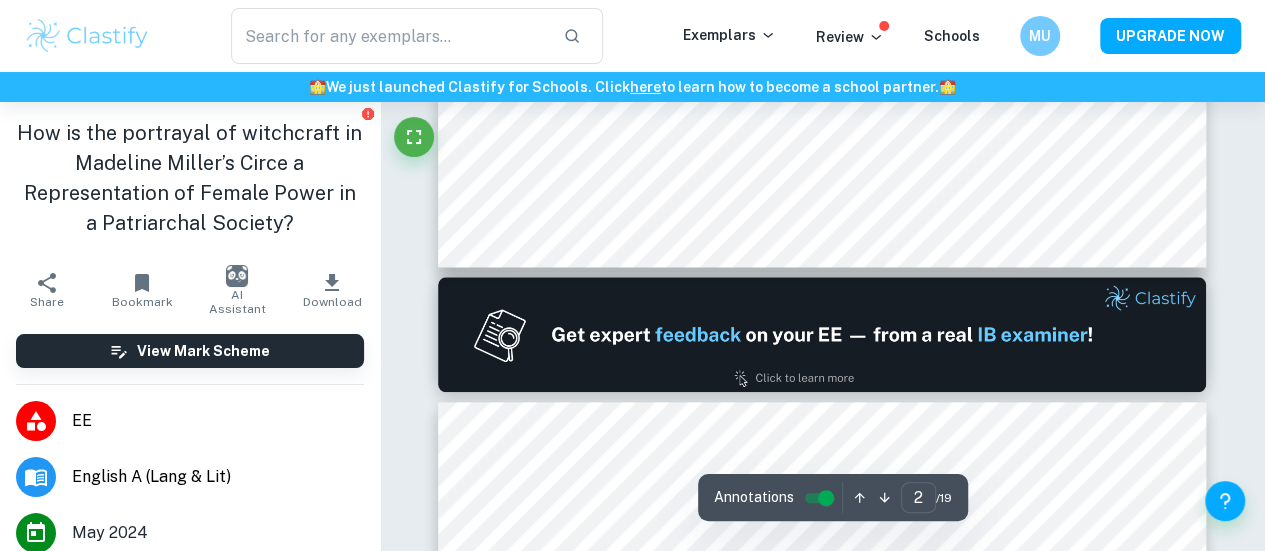 type on "1" 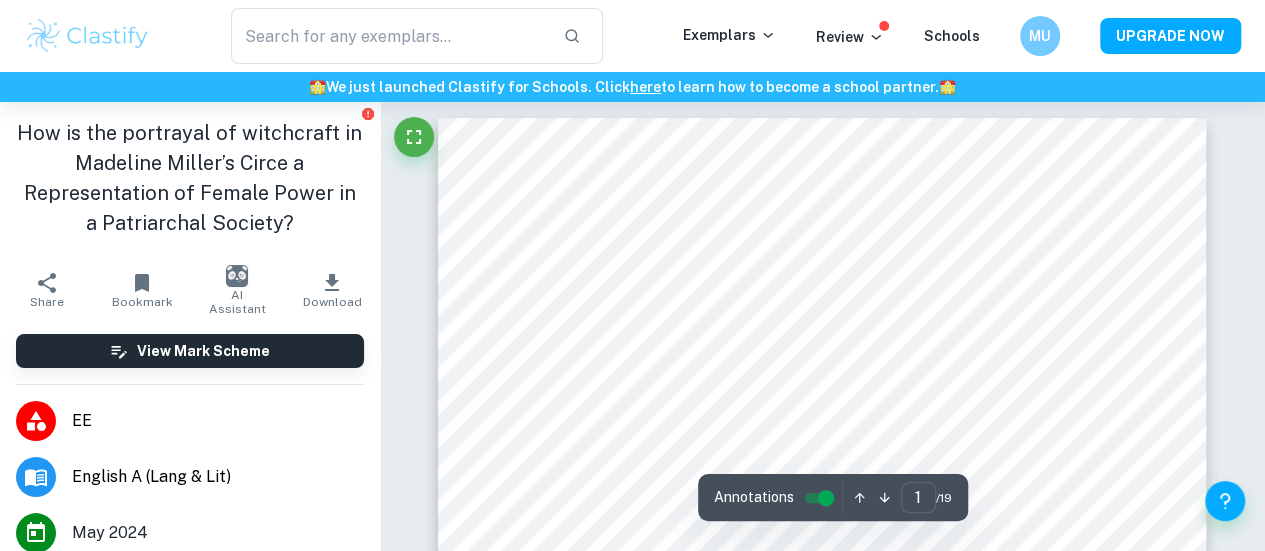 scroll, scrollTop: 0, scrollLeft: 0, axis: both 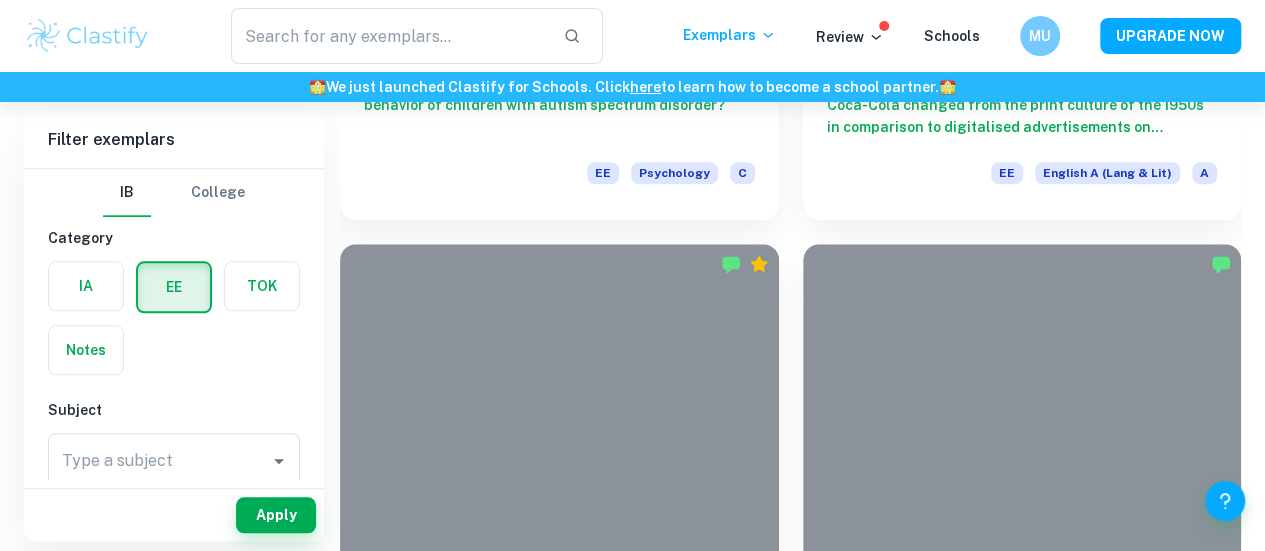 click on "In Jane Austen’s Emma, how are the heroine’s evolving speech patterns reflective of her character development?" at bounding box center (1022, 10758) 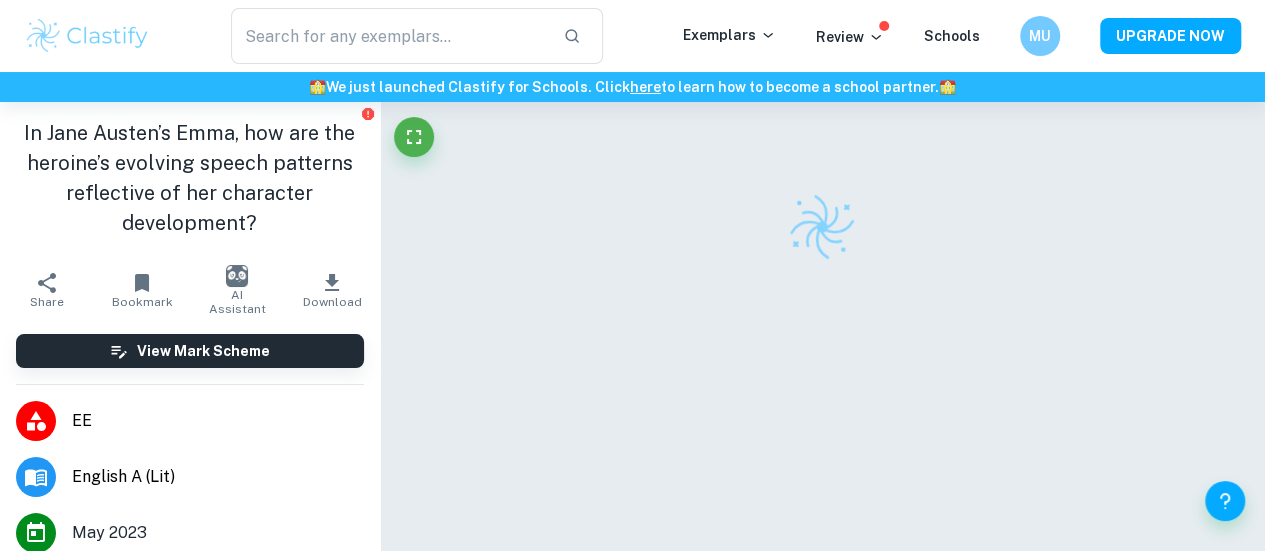 scroll, scrollTop: 102, scrollLeft: 0, axis: vertical 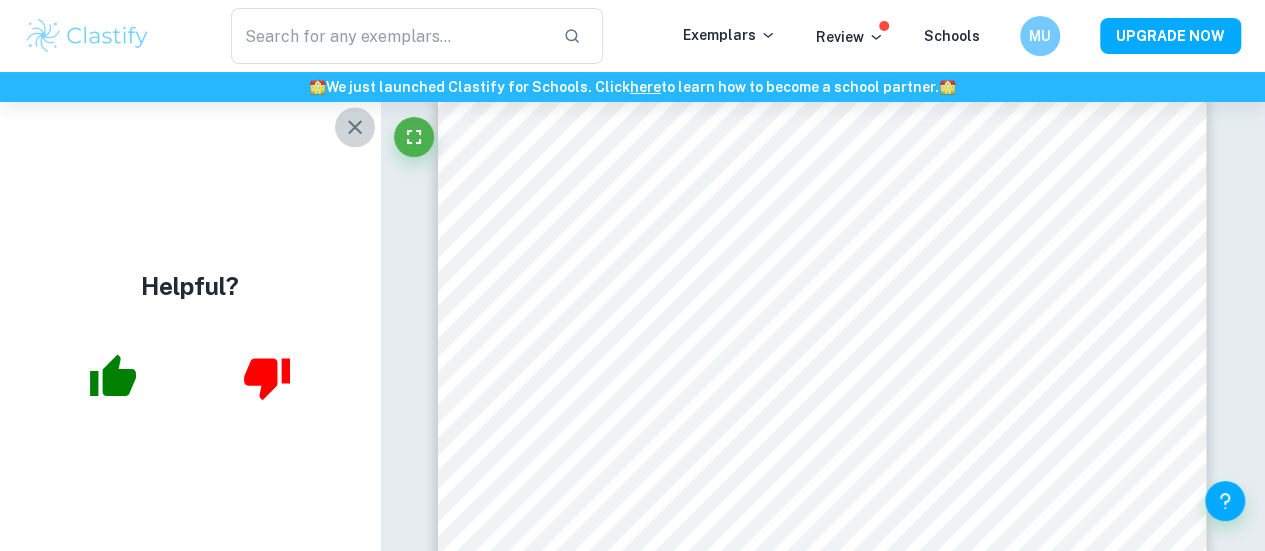 click 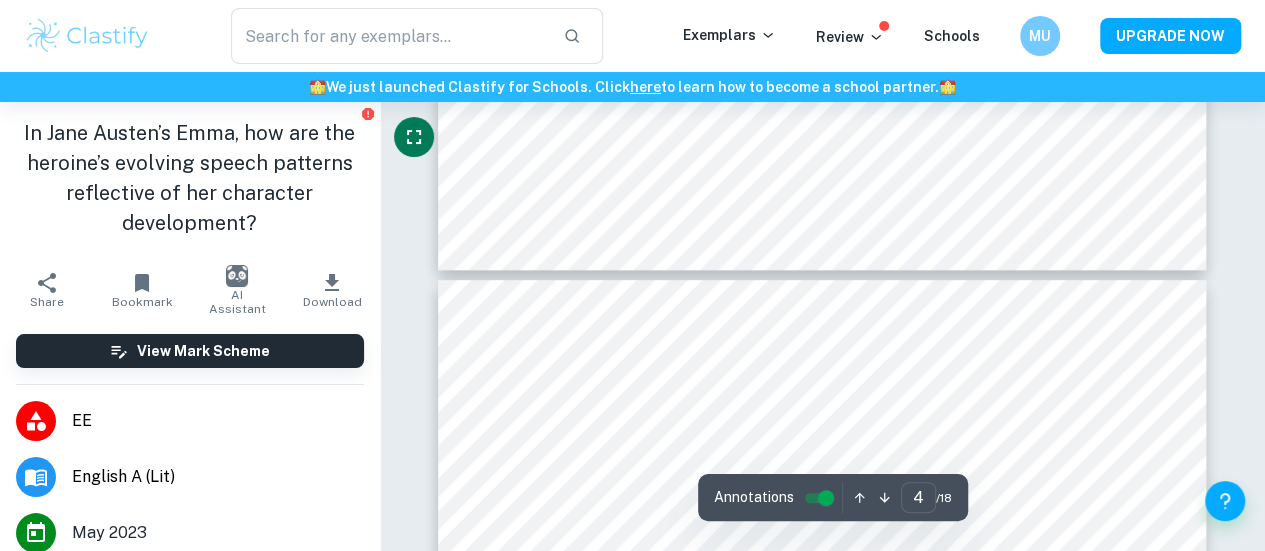 type on "5" 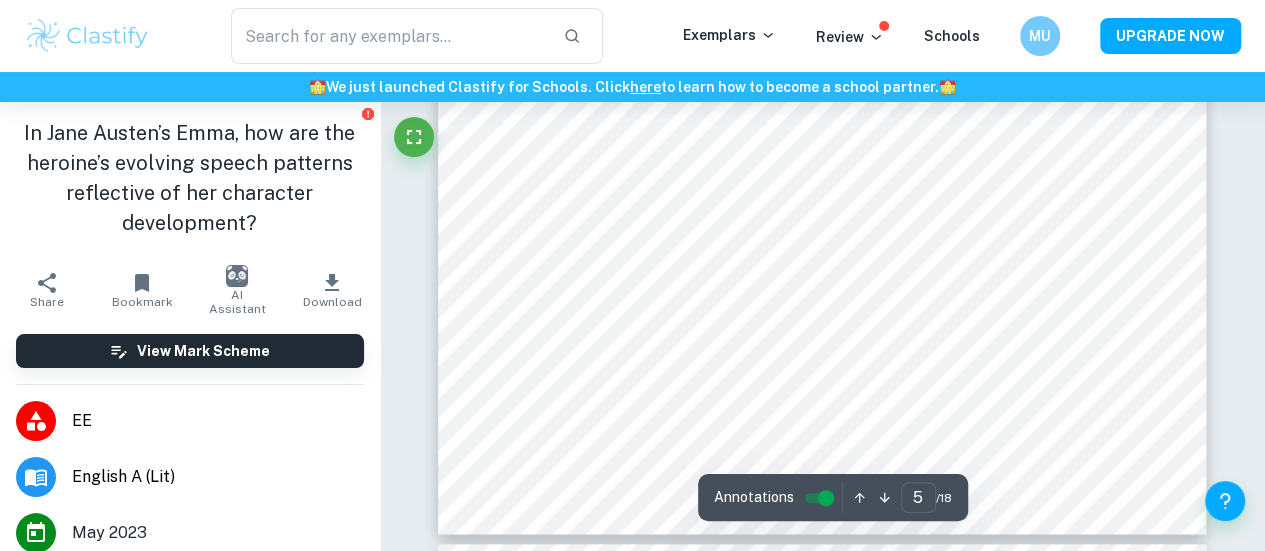 scroll, scrollTop: 4844, scrollLeft: 0, axis: vertical 